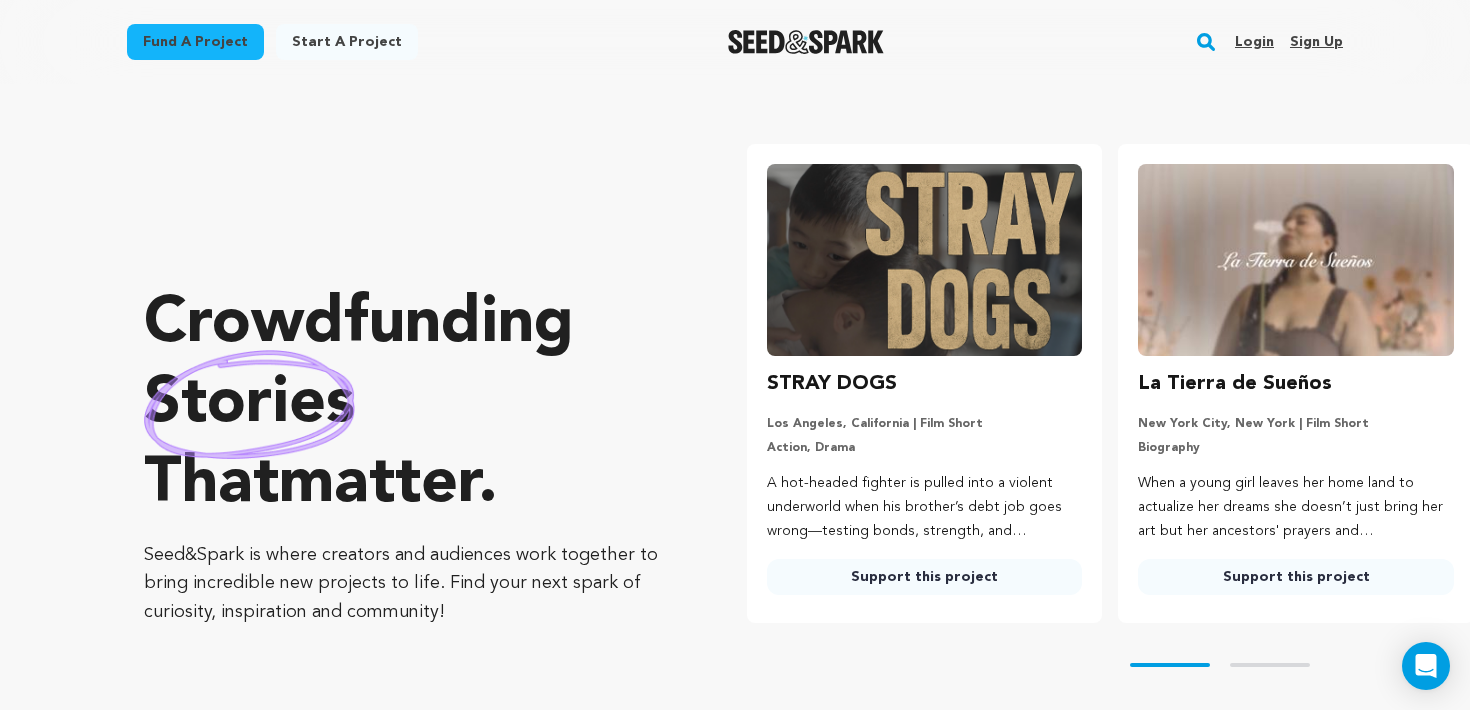 scroll, scrollTop: 0, scrollLeft: 0, axis: both 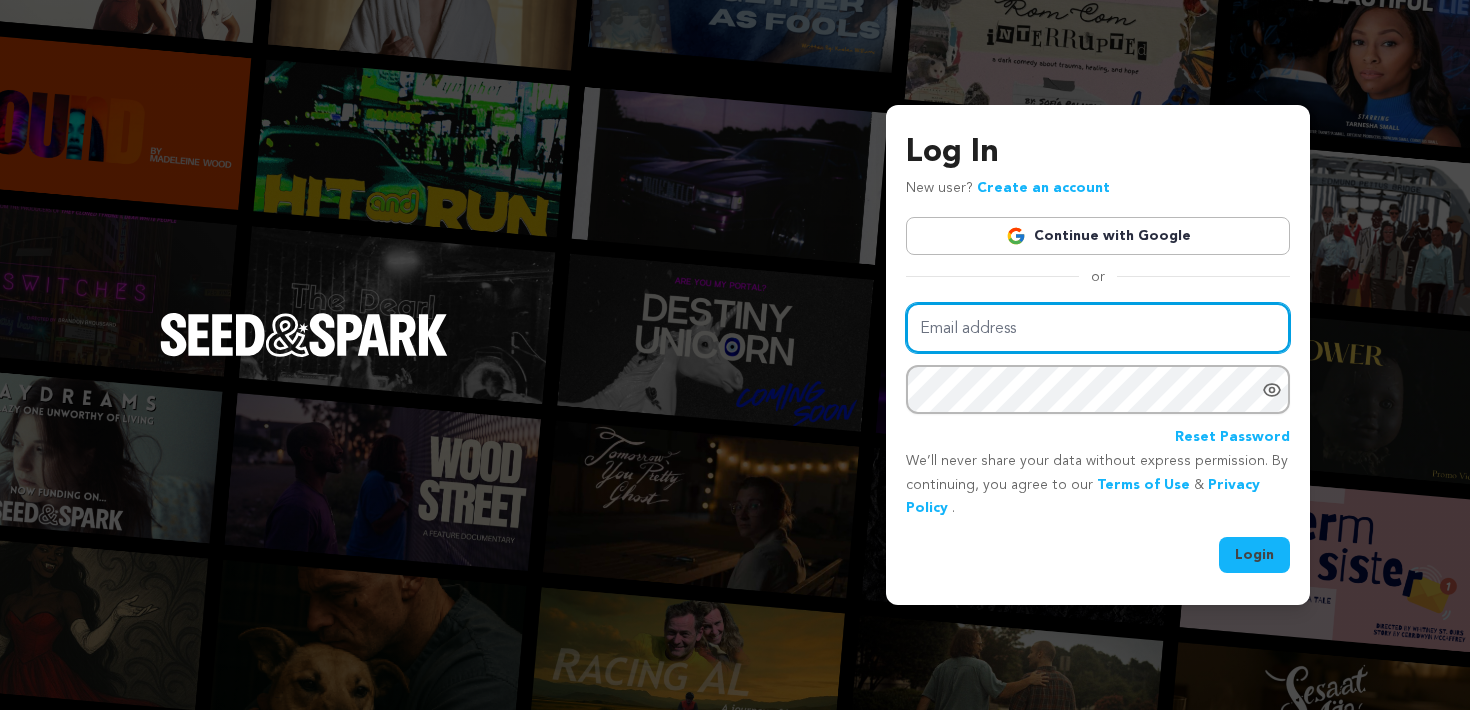 type on "aacs@usc.edu" 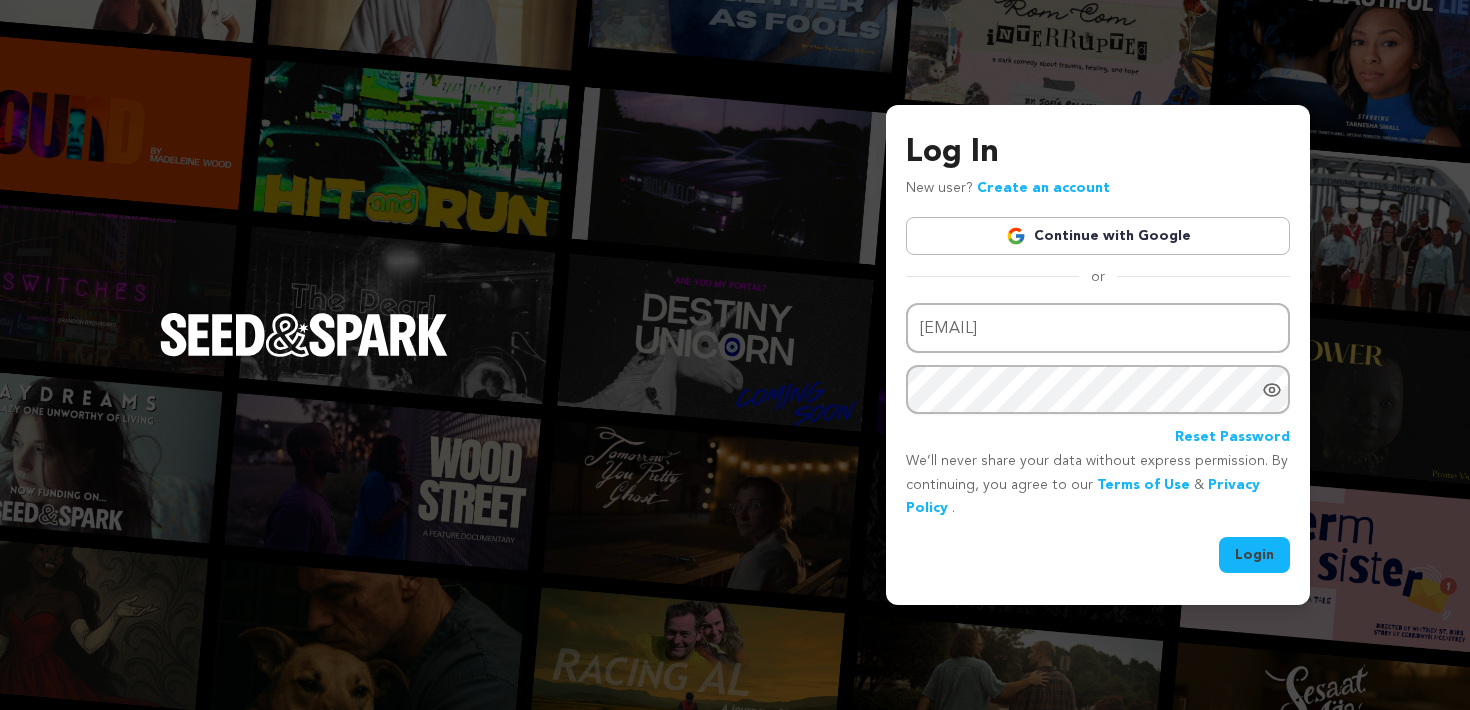 click on "Login" at bounding box center (1254, 555) 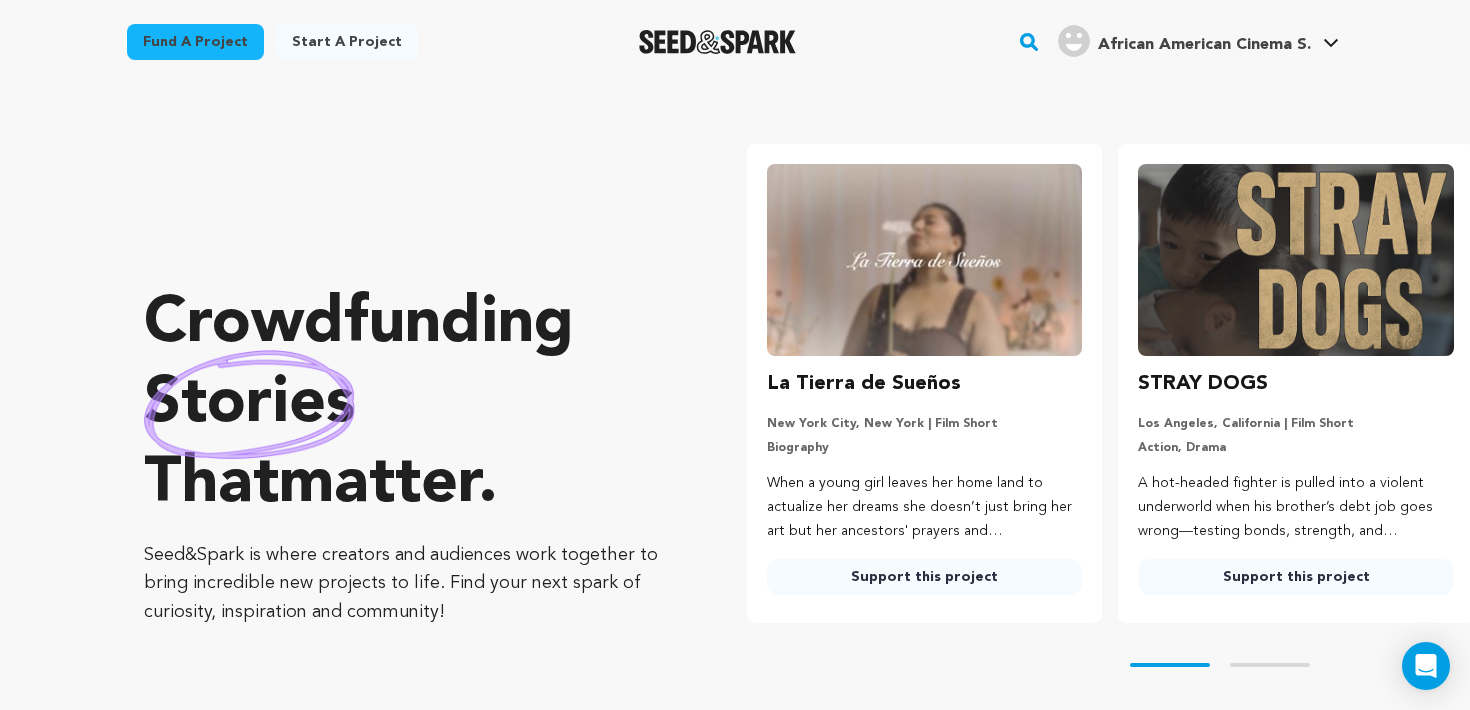 scroll, scrollTop: 0, scrollLeft: 0, axis: both 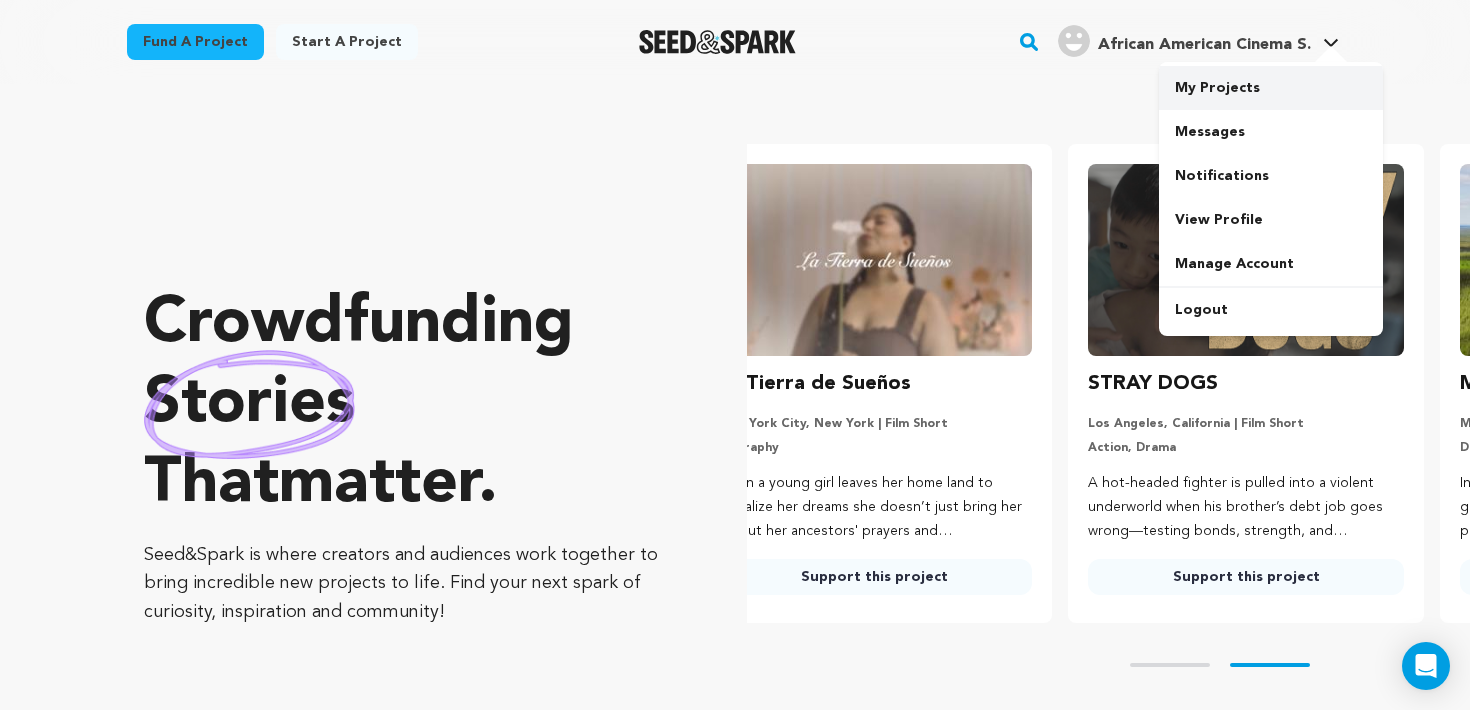 click on "My Projects" at bounding box center [1271, 88] 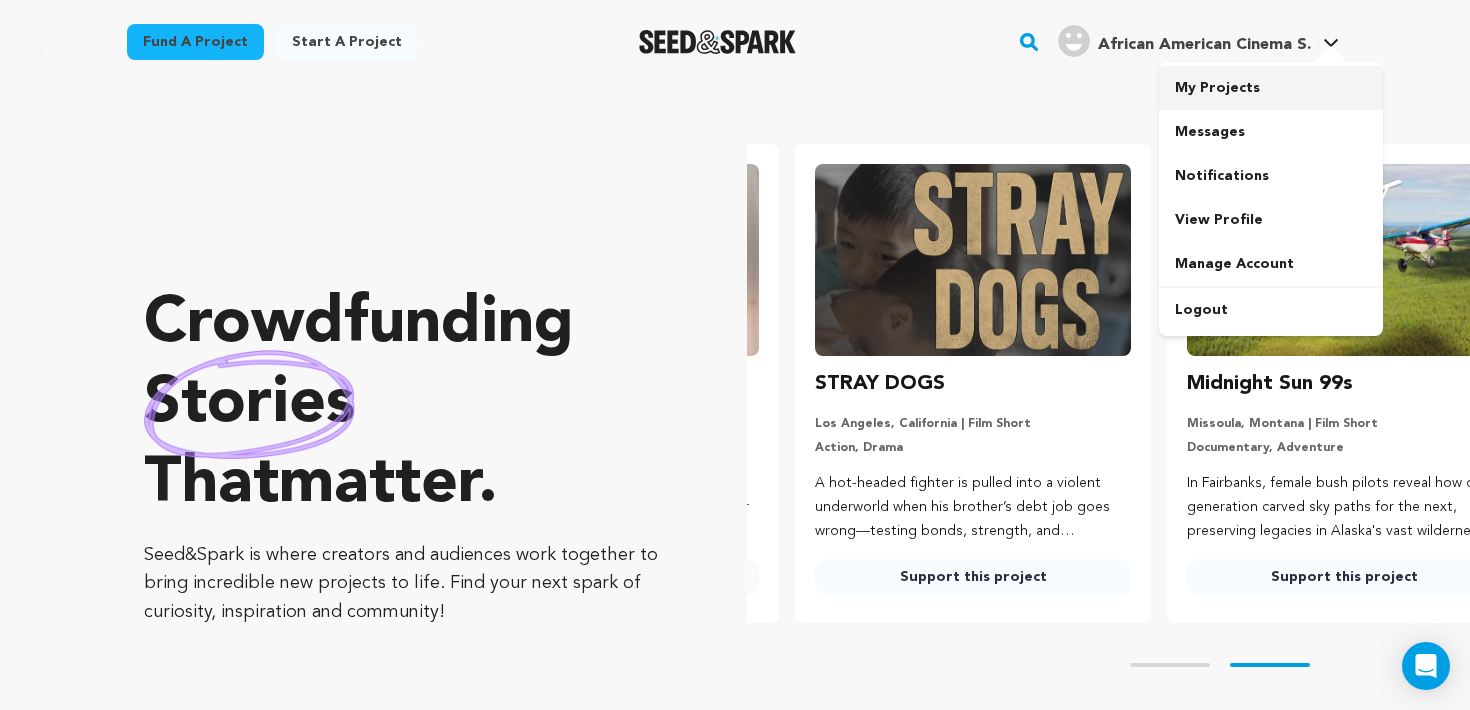 scroll, scrollTop: 0, scrollLeft: 384, axis: horizontal 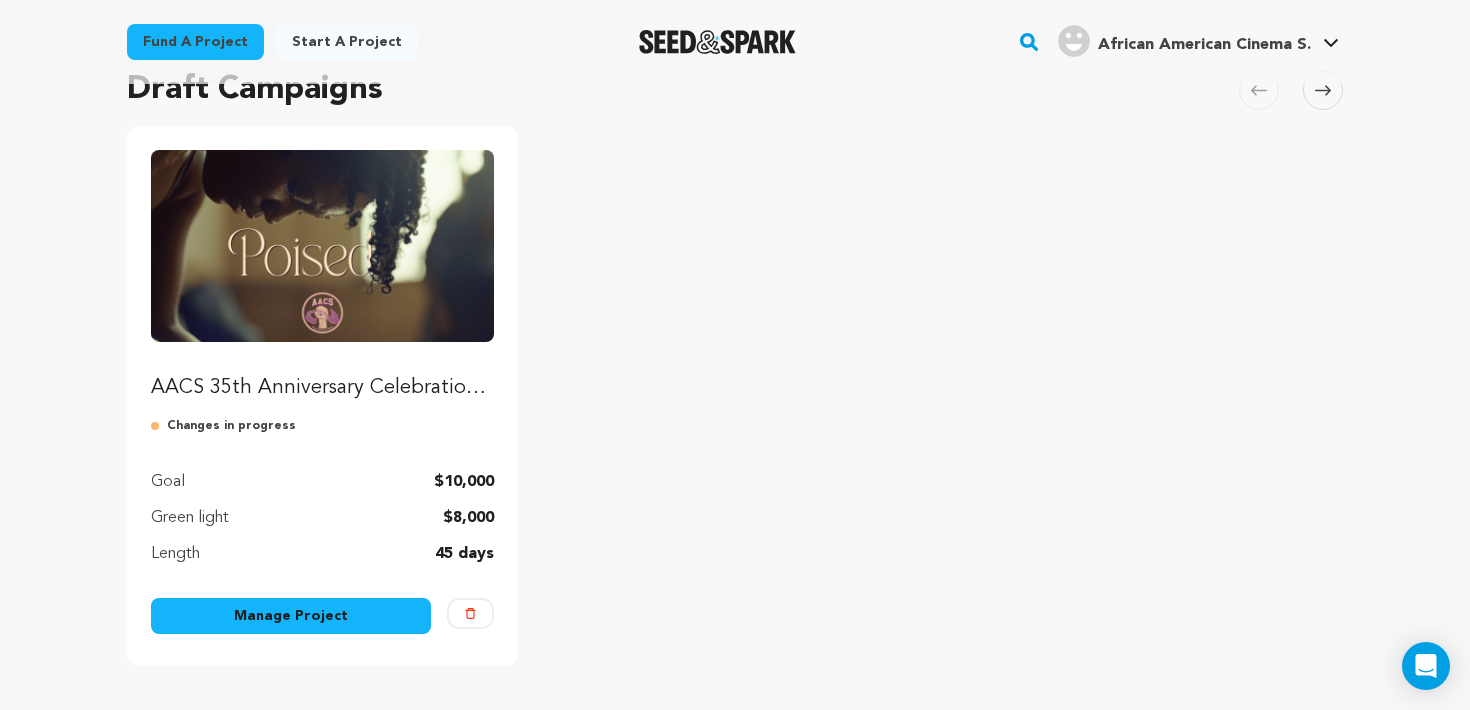 click on "Manage Project" at bounding box center [291, 616] 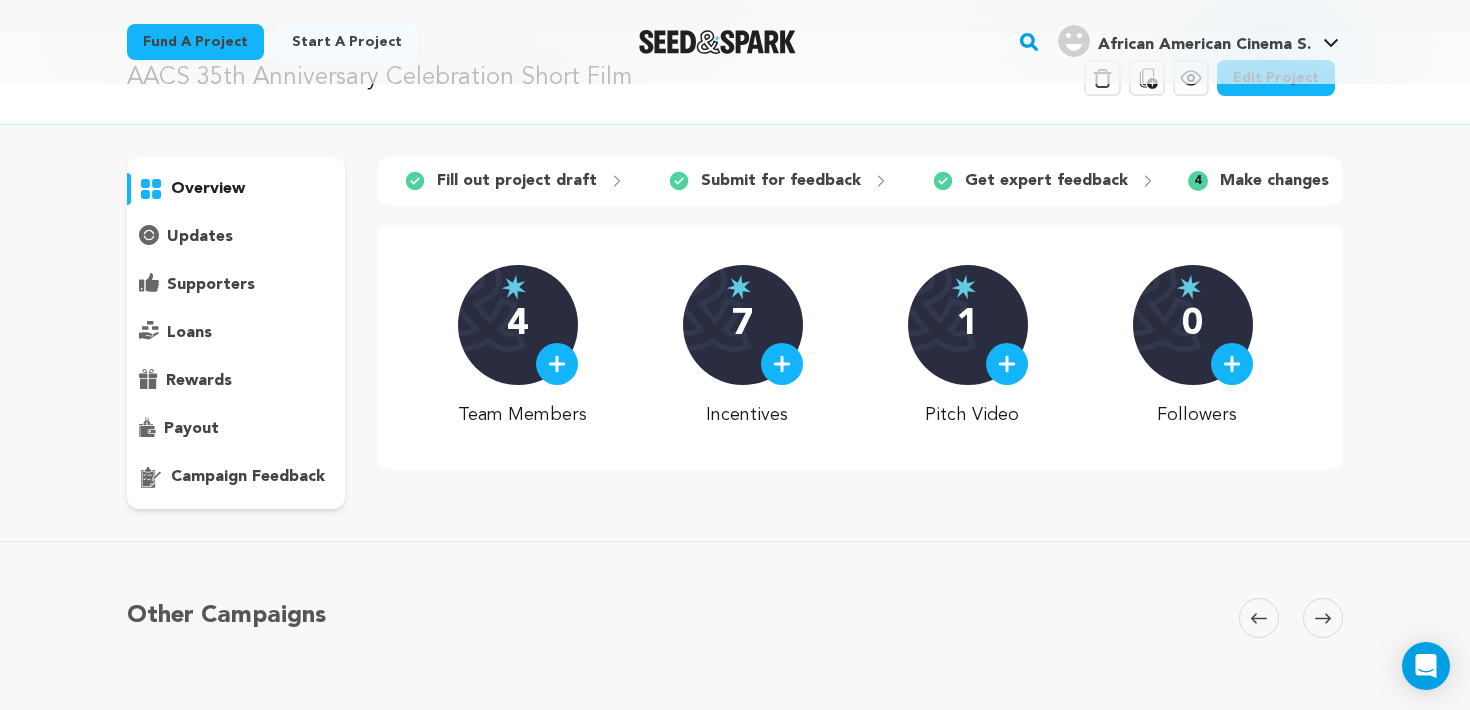 scroll, scrollTop: 0, scrollLeft: 0, axis: both 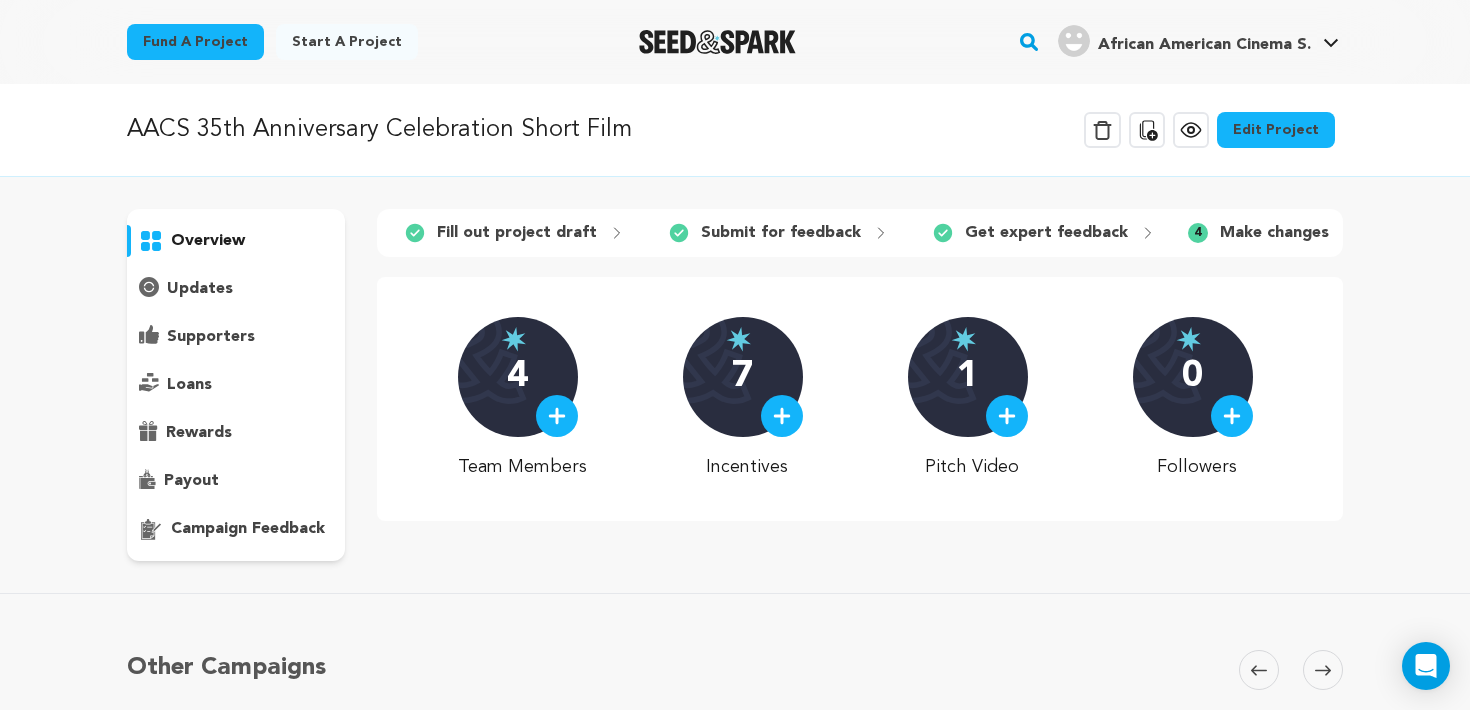 drag, startPoint x: 286, startPoint y: 534, endPoint x: 410, endPoint y: 604, distance: 142.39381 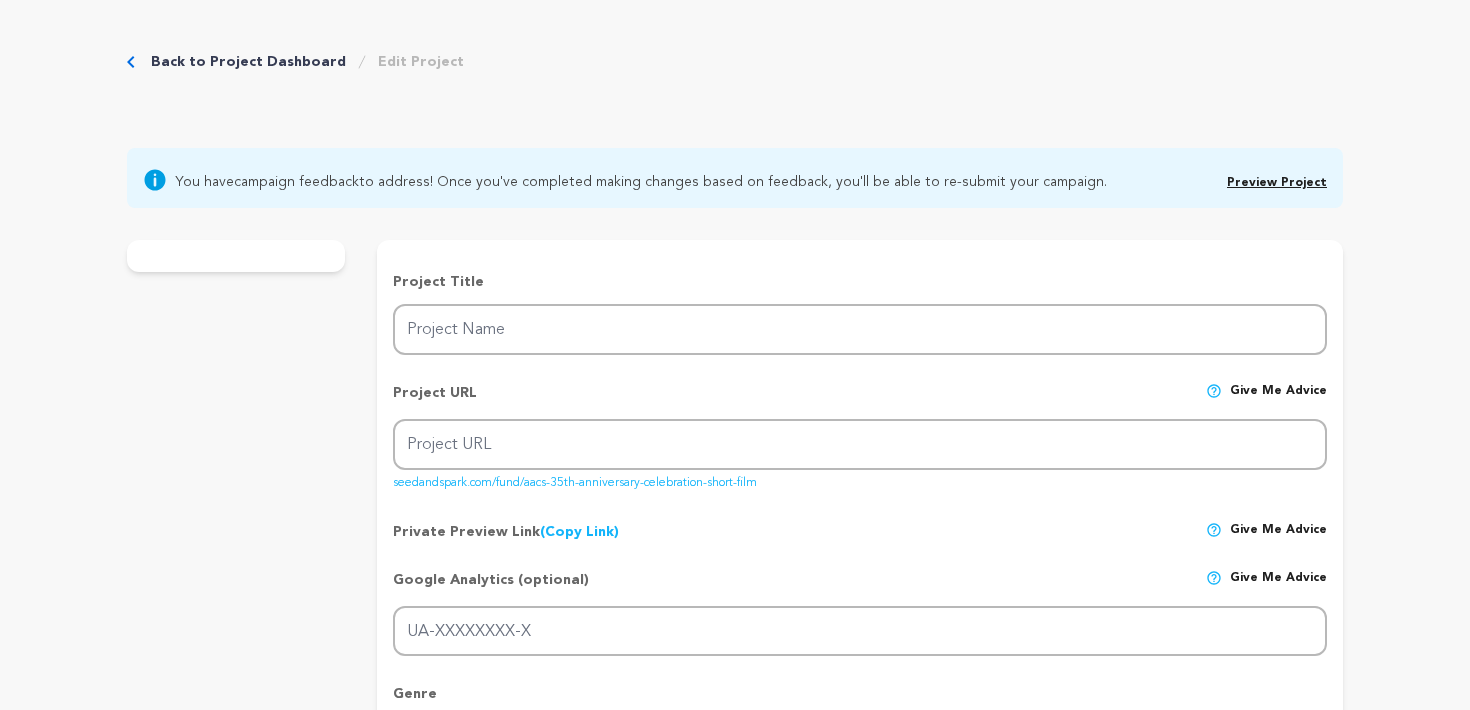 scroll, scrollTop: 0, scrollLeft: 0, axis: both 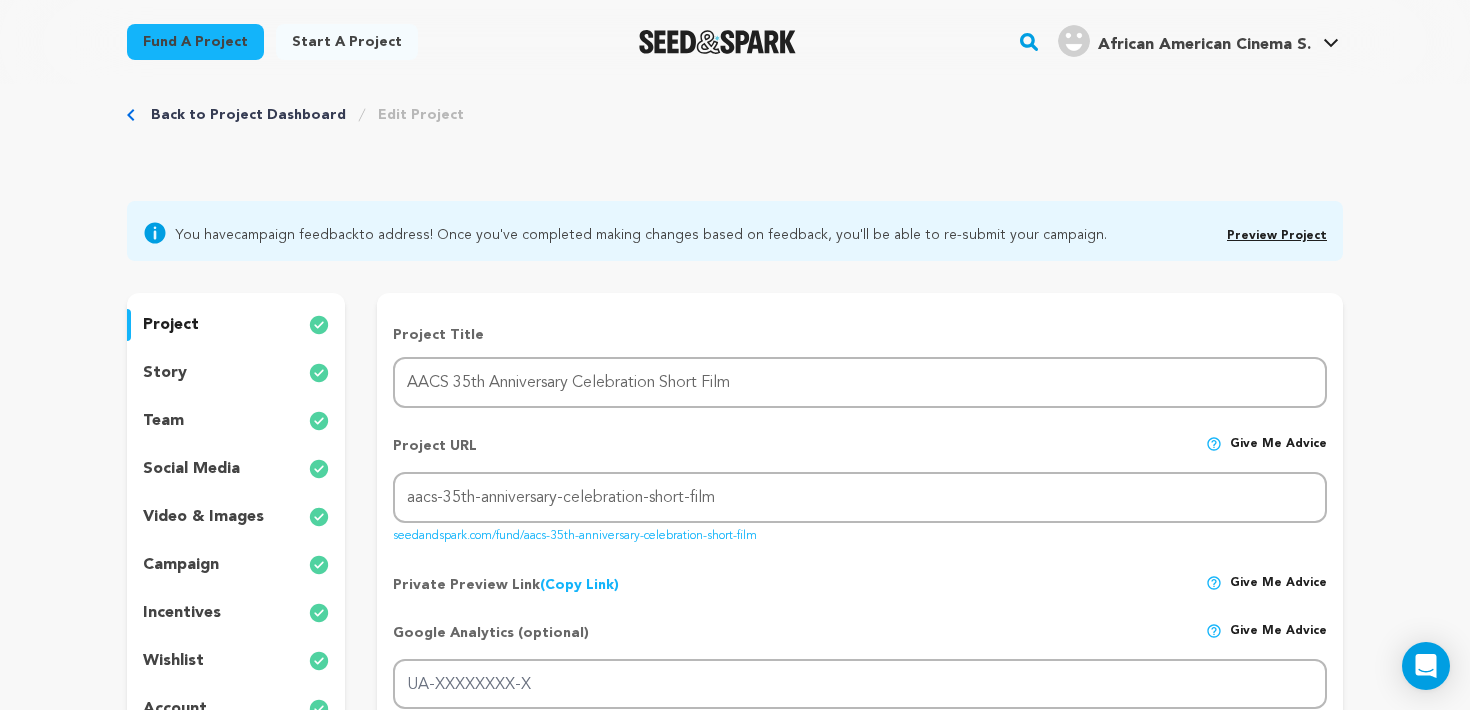 click on "story" at bounding box center (236, 373) 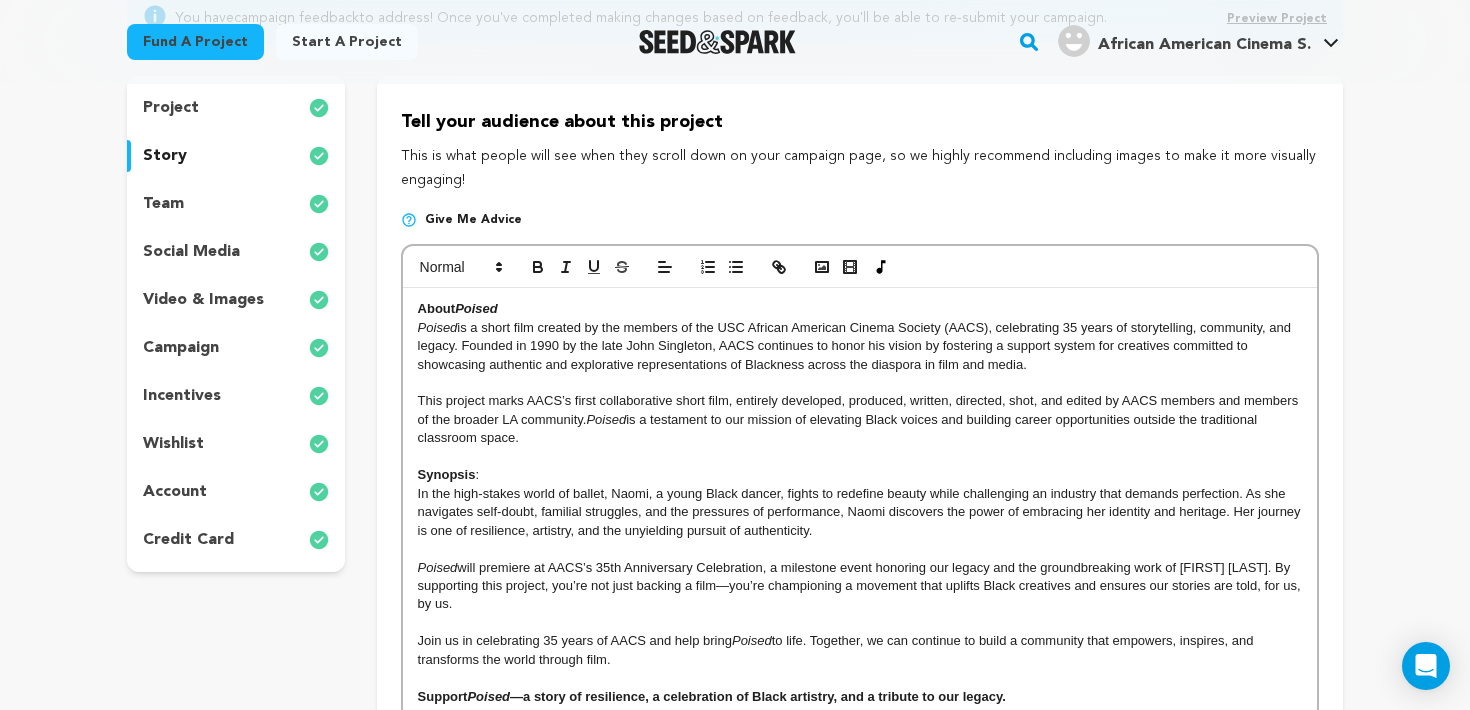 scroll, scrollTop: 245, scrollLeft: 0, axis: vertical 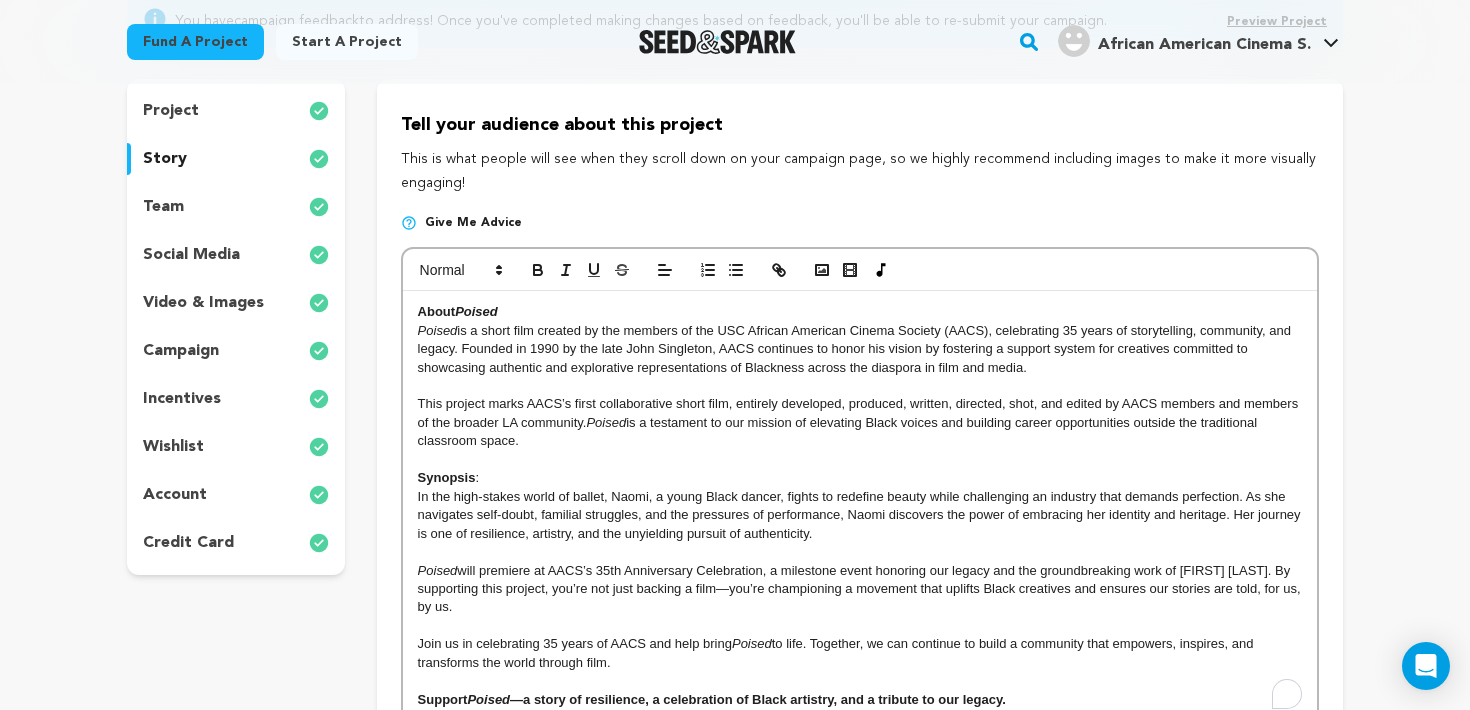 click on "Poised" at bounding box center (438, 330) 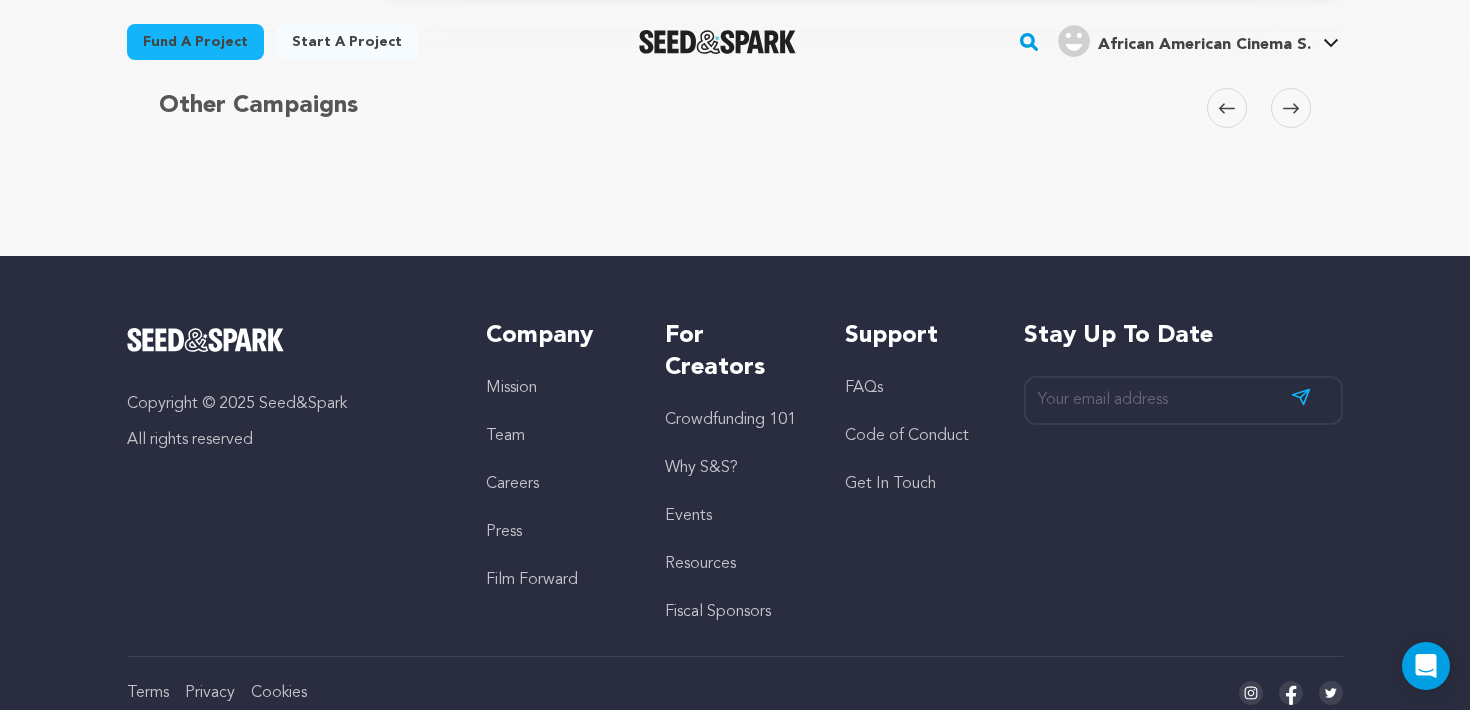 scroll, scrollTop: 1152, scrollLeft: 0, axis: vertical 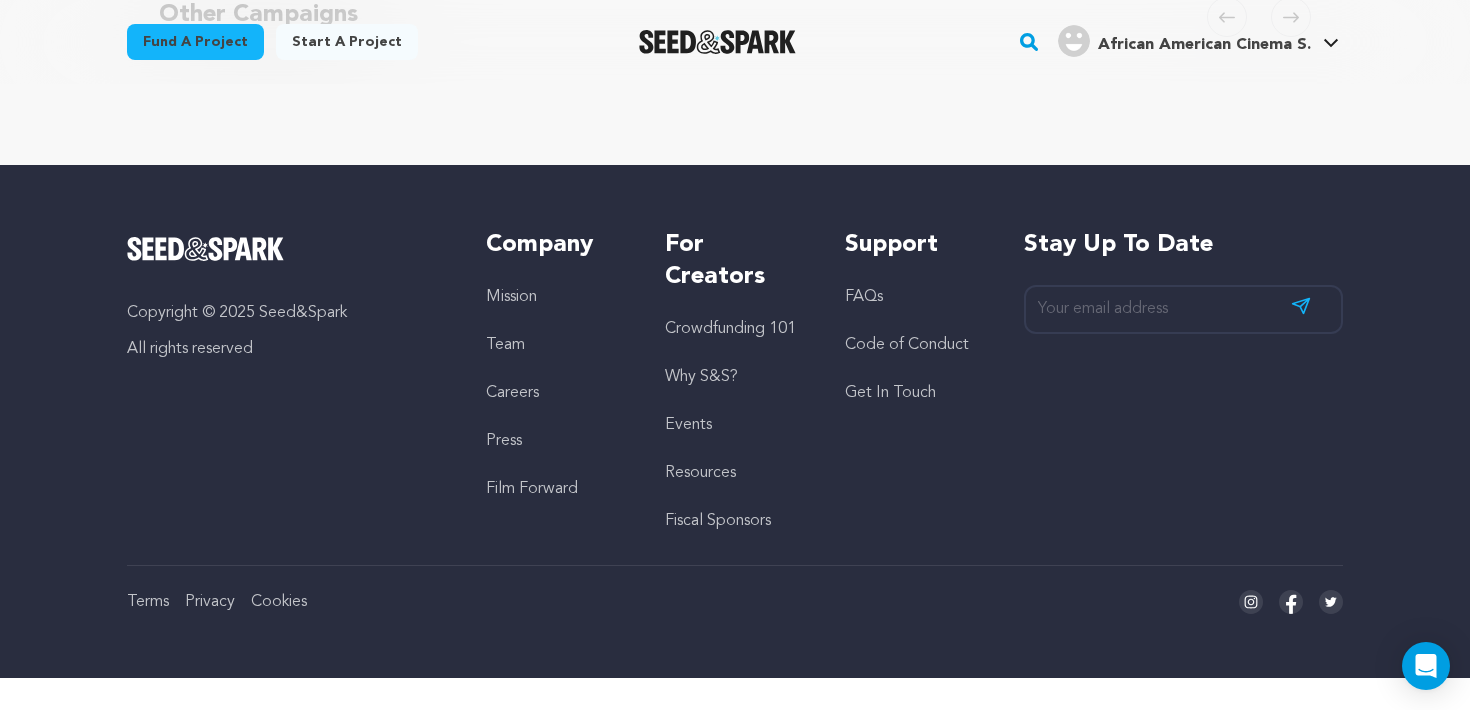 drag, startPoint x: 417, startPoint y: 313, endPoint x: 692, endPoint y: 407, distance: 290.62173 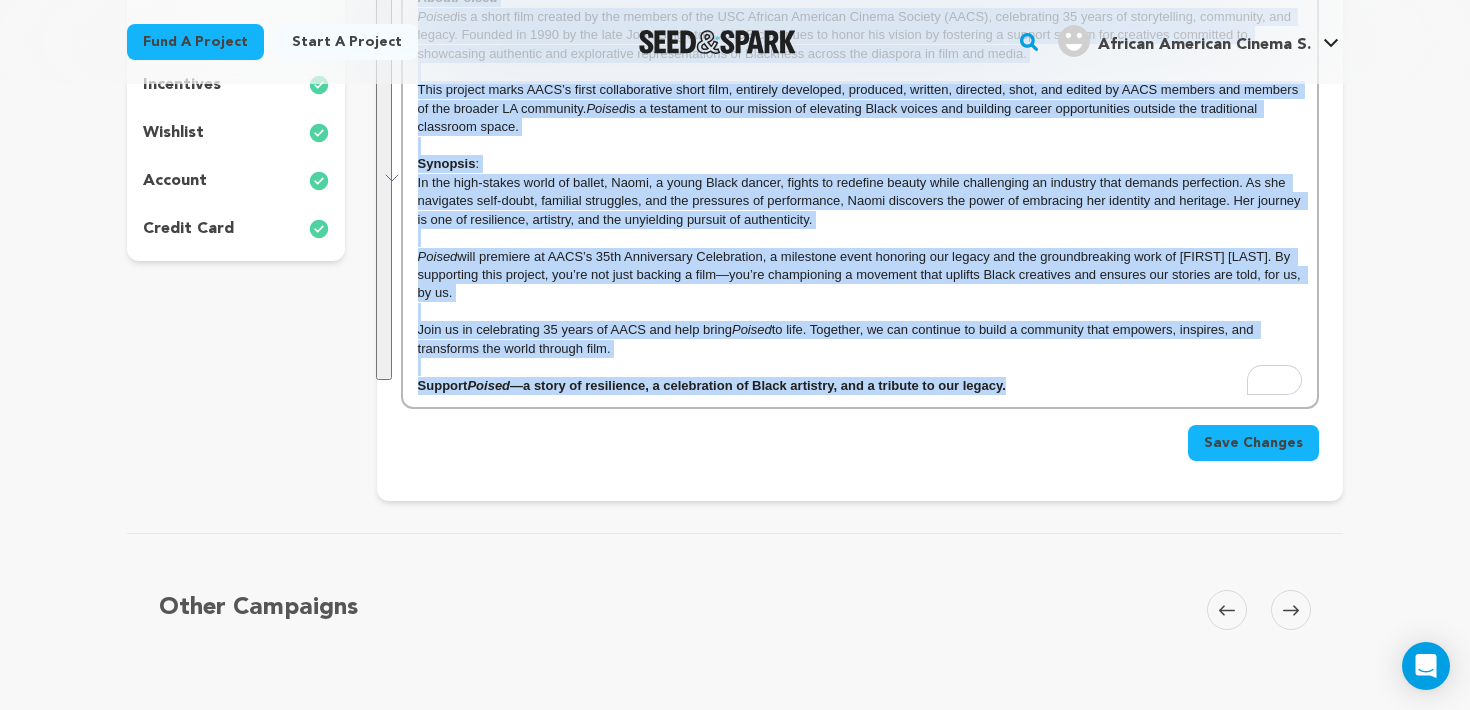 scroll, scrollTop: 548, scrollLeft: 0, axis: vertical 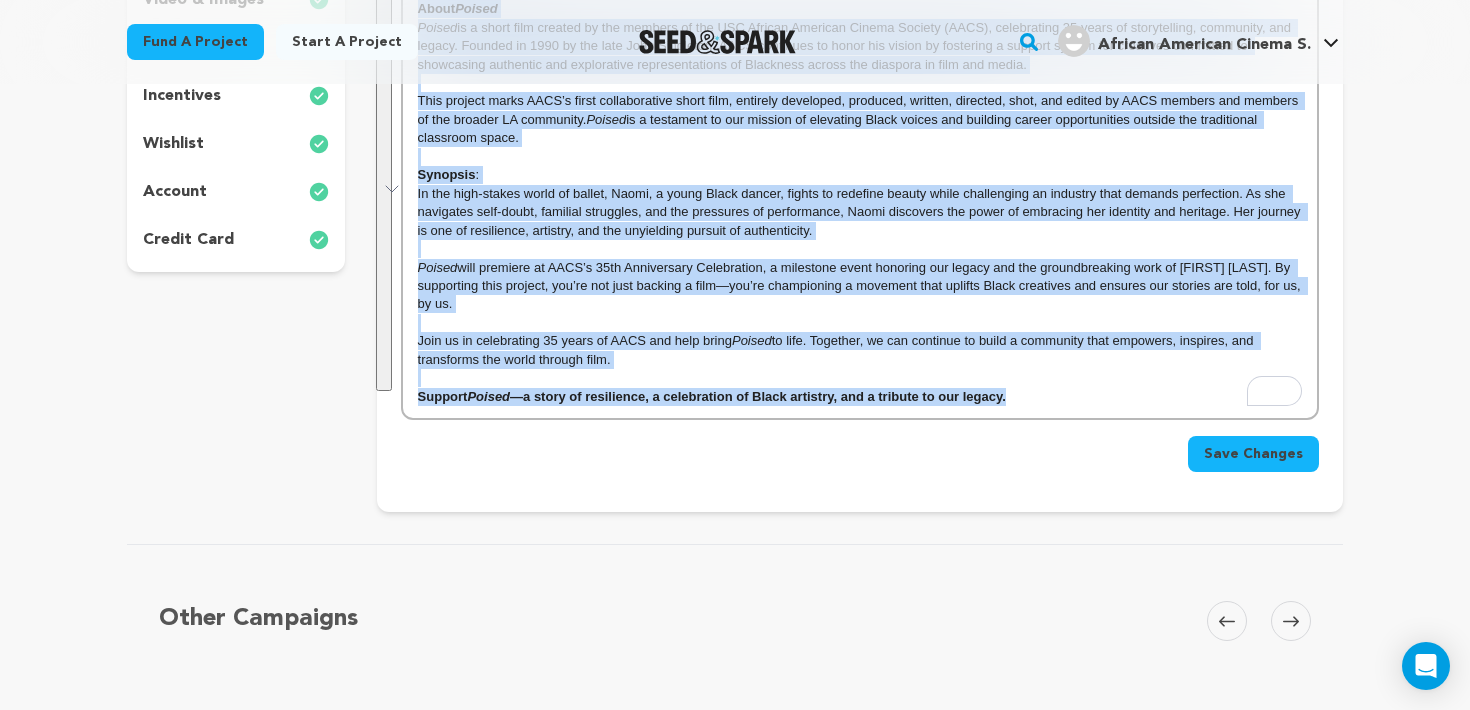 copy on "About  Poised Poised  is a short film created by the members of the USC African American Cinema Society (AACS), celebrating 35 years of storytelling, community, and legacy. Founded in 1990 by the late John Singleton, AACS continues to honor his vision by fostering a support system for creatives committed to showcasing authentic and explorative representations of Blackness across the diaspora in film and media. This project marks AACS’s first collaborative short film, entirely developed, produced, written, directed, shot, and edited by AACS members and members of the broader LA community.  Poised  is a testament to our mission of elevating Black voices and building career opportunities outside the traditional classroom space. Synopsis : In the high-stakes world of ballet, Naomi, a young Black dancer, fights to redefine beauty while challenging an industry that demands perfection. As she navigates self-doubt, familial struggles, and the pressures of performance, Naomi discovers the power of embracing her ide..." 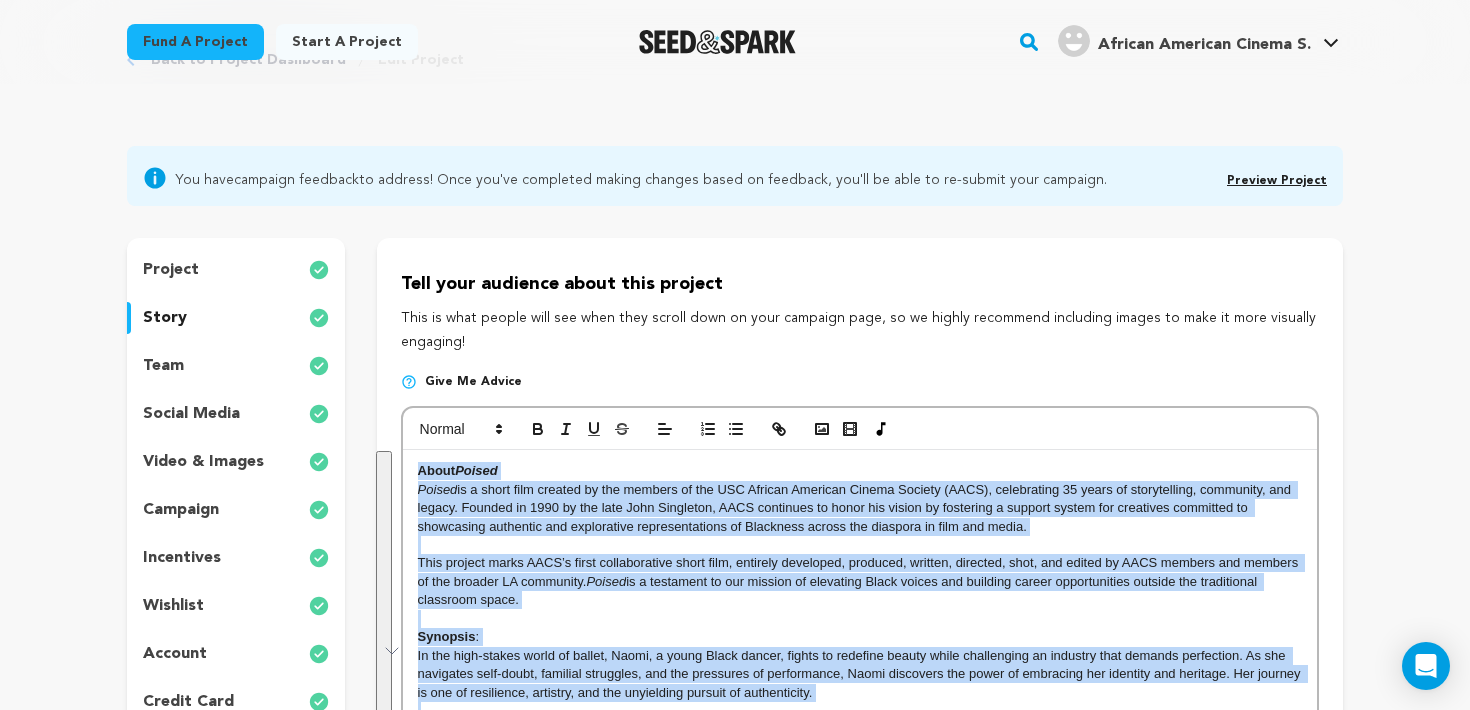 scroll, scrollTop: 0, scrollLeft: 0, axis: both 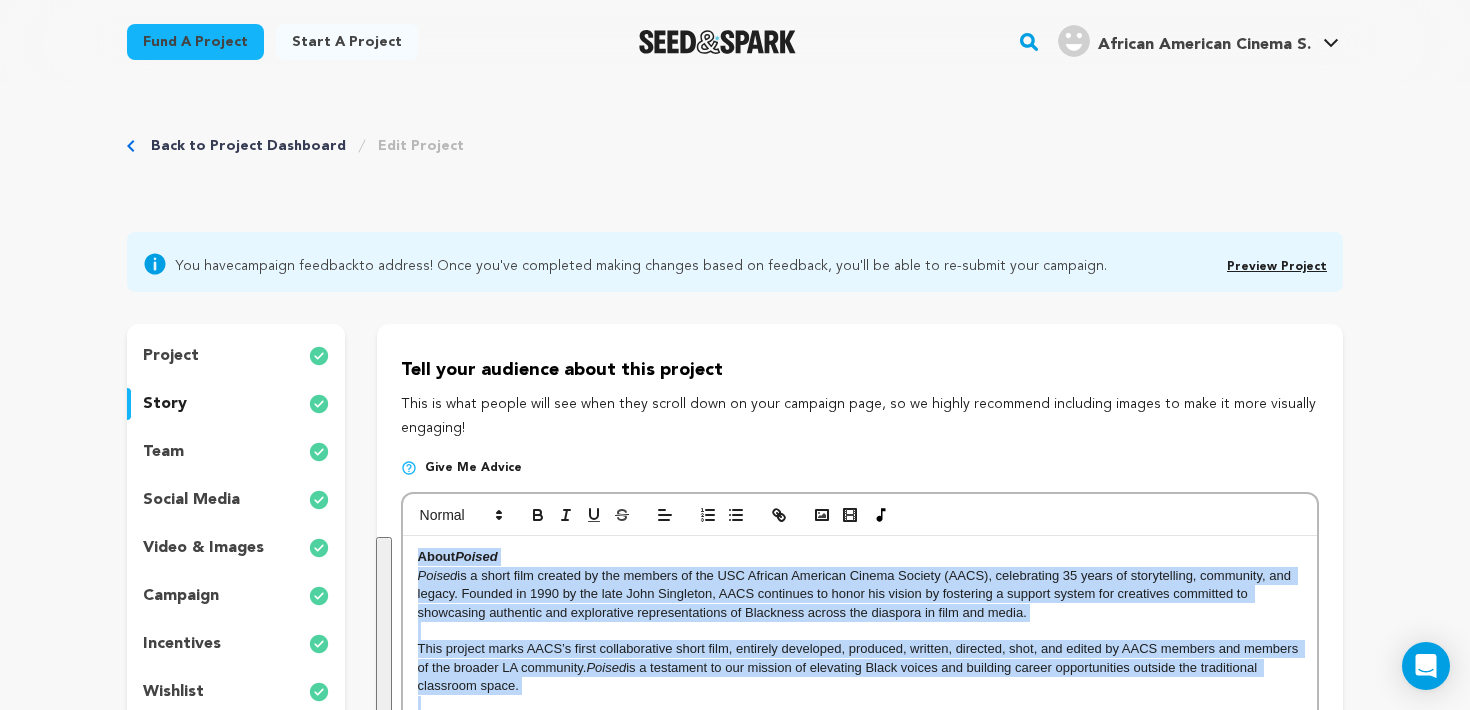 click on "Back to Project Dashboard" at bounding box center [248, 146] 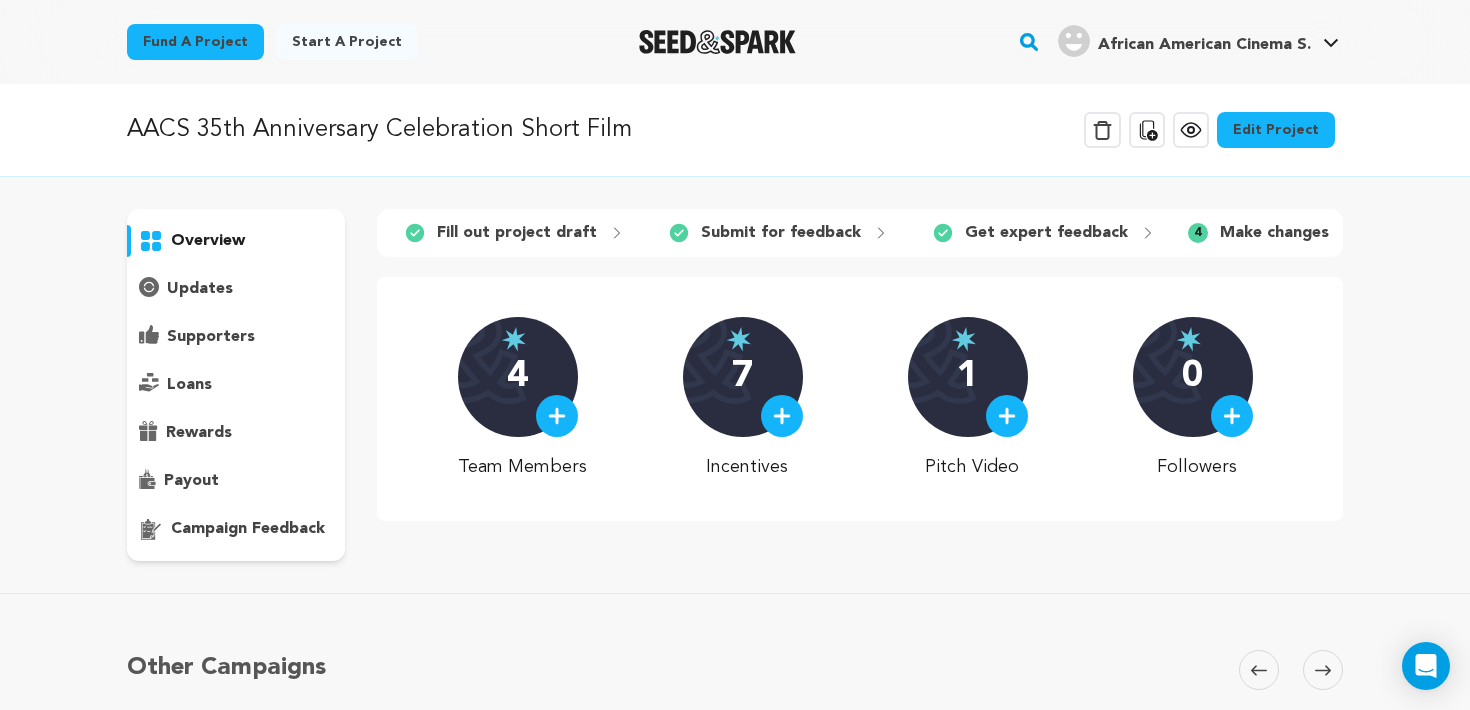 scroll, scrollTop: 0, scrollLeft: 0, axis: both 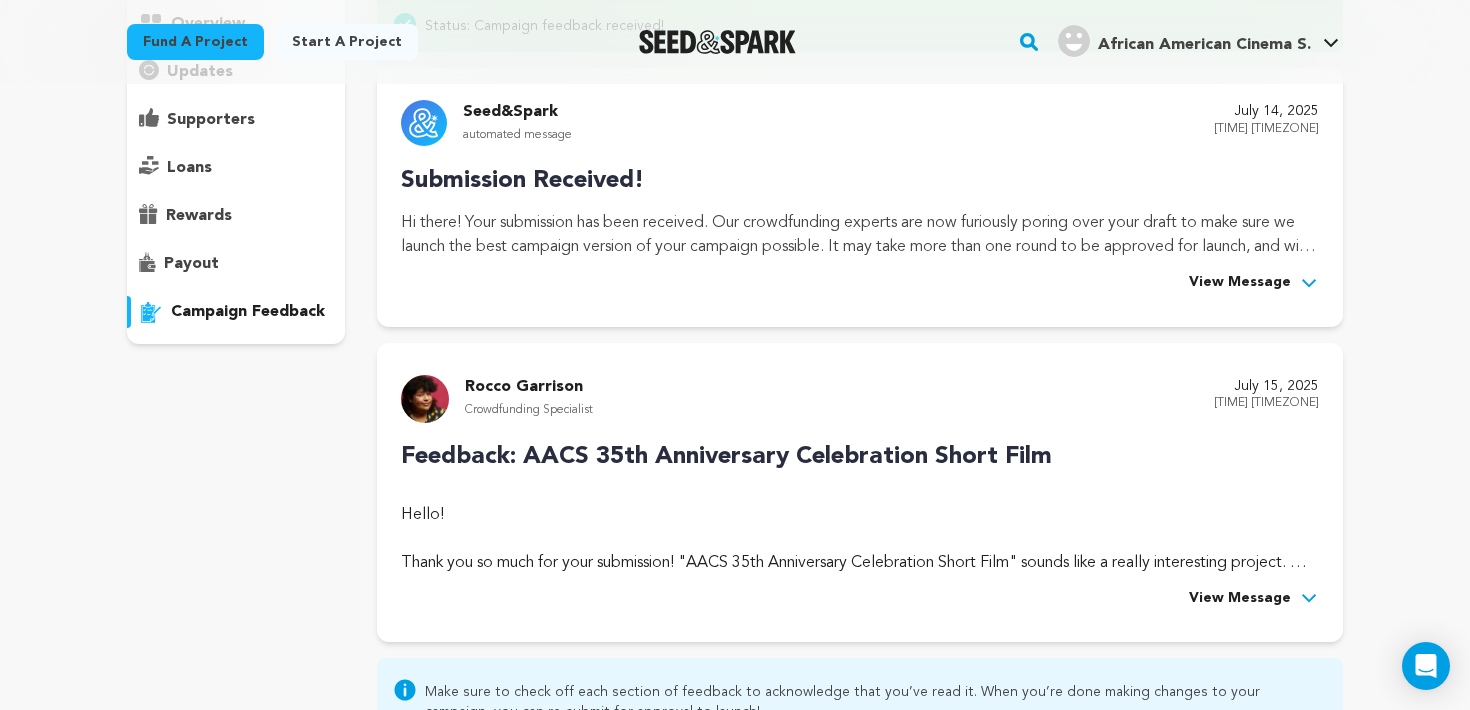 click on "View Message" at bounding box center (1240, 599) 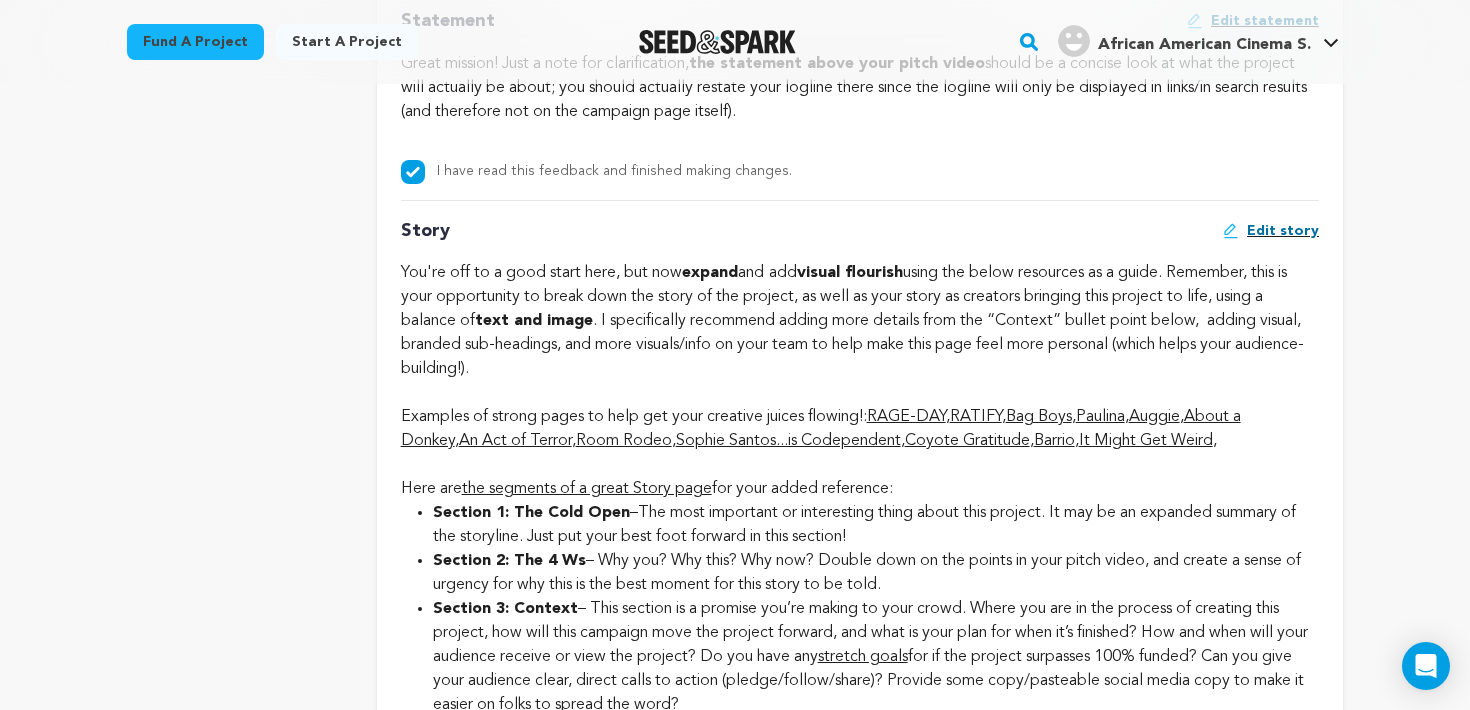 scroll, scrollTop: 3394, scrollLeft: 0, axis: vertical 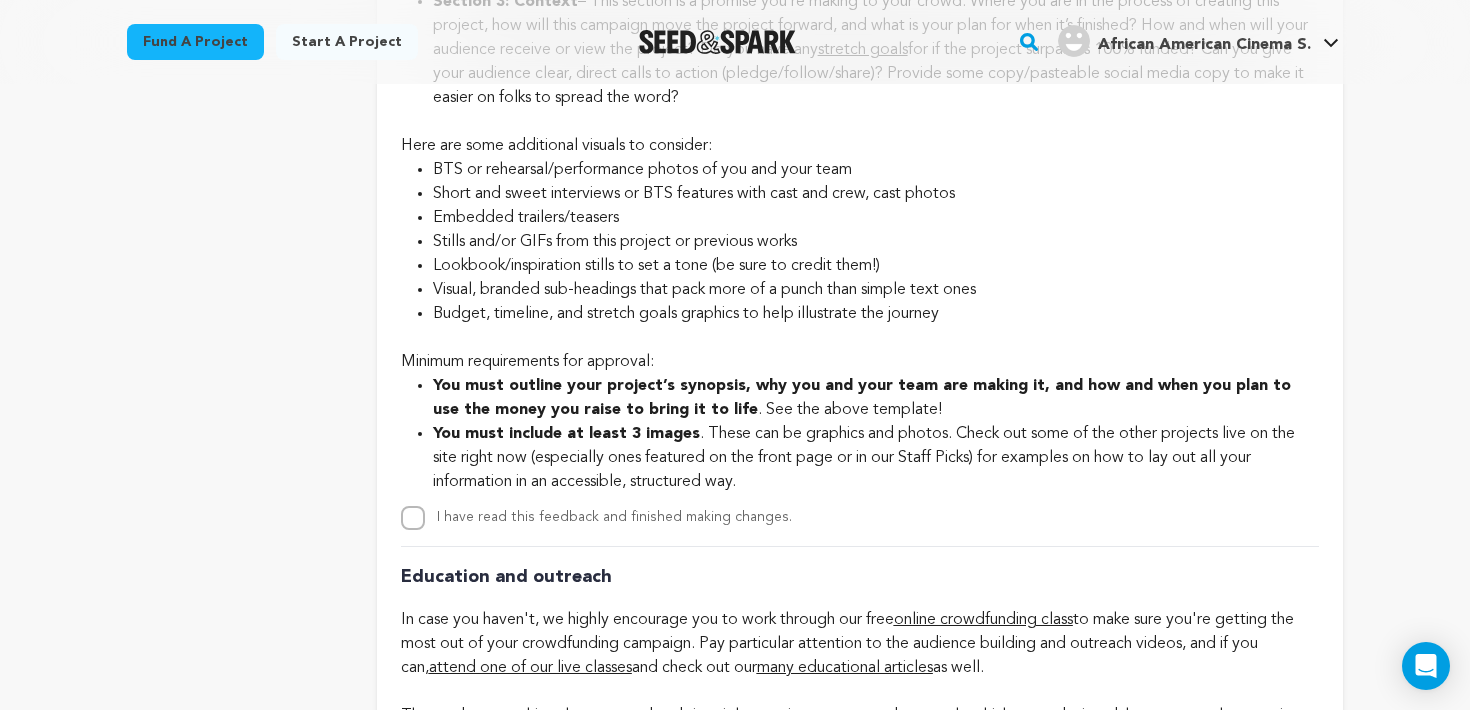 drag, startPoint x: 405, startPoint y: 196, endPoint x: 790, endPoint y: 480, distance: 478.4151 